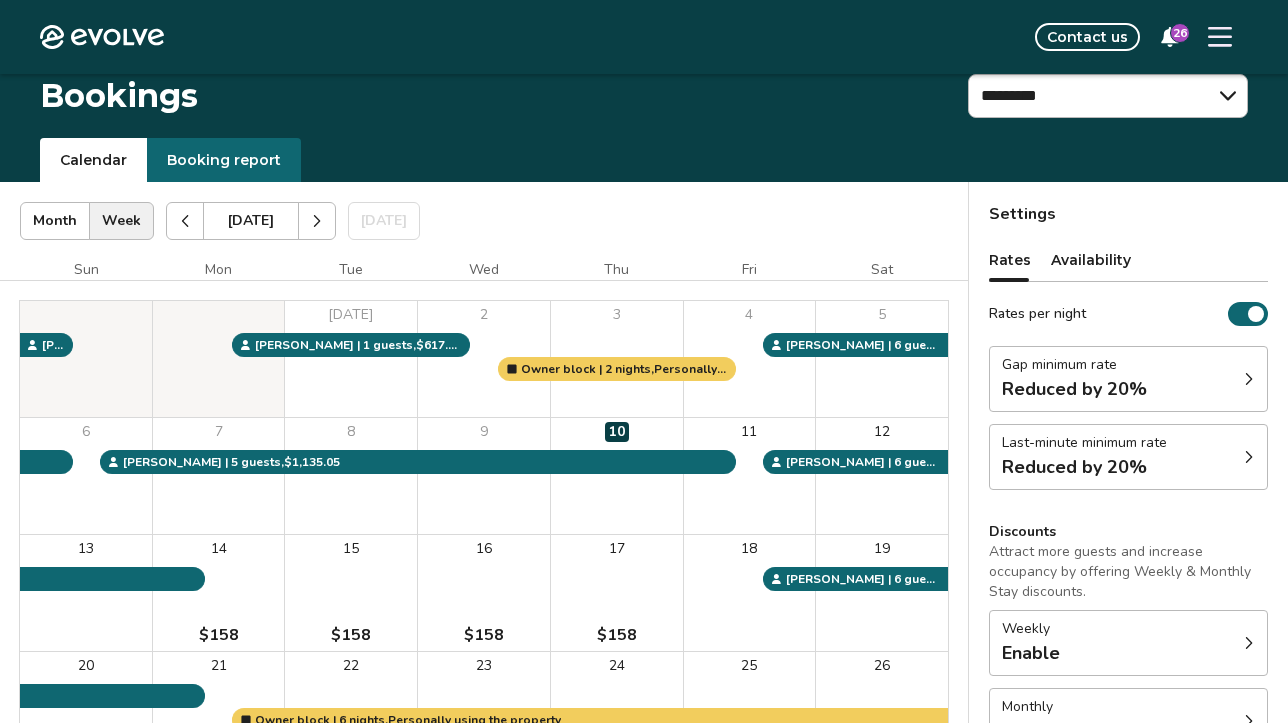 select on "**********" 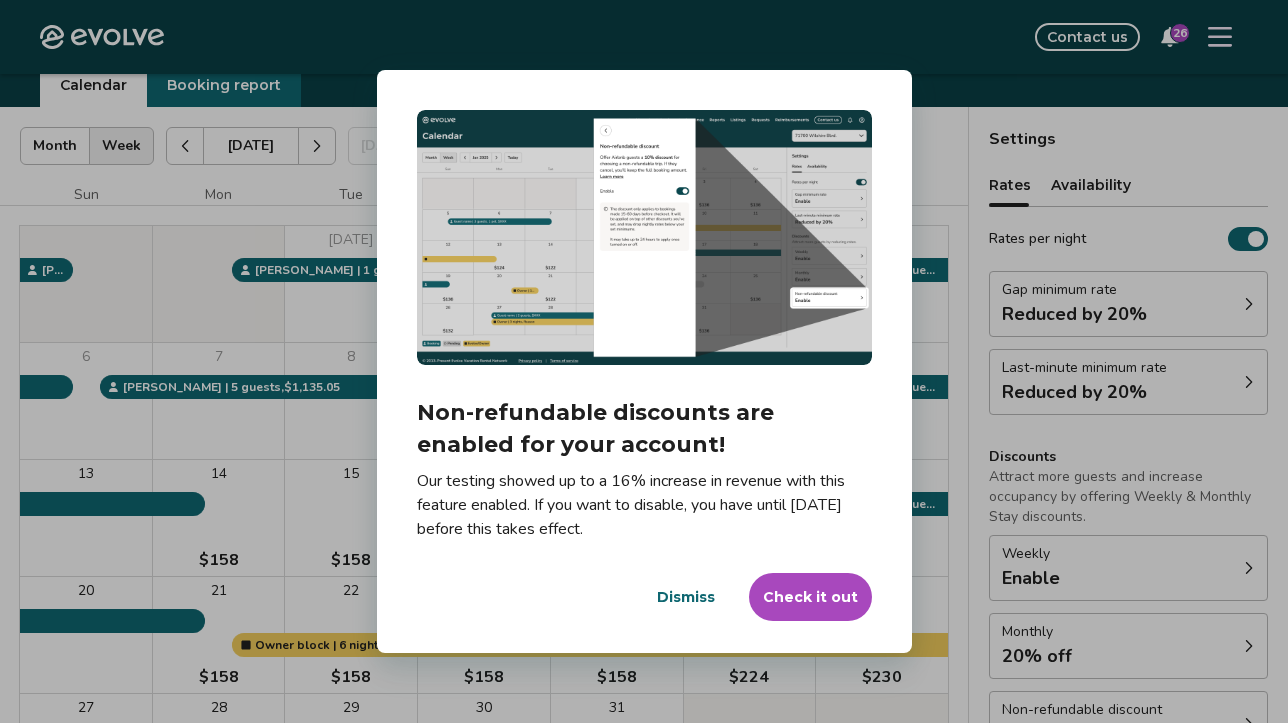 click on "Check it out" at bounding box center (810, 597) 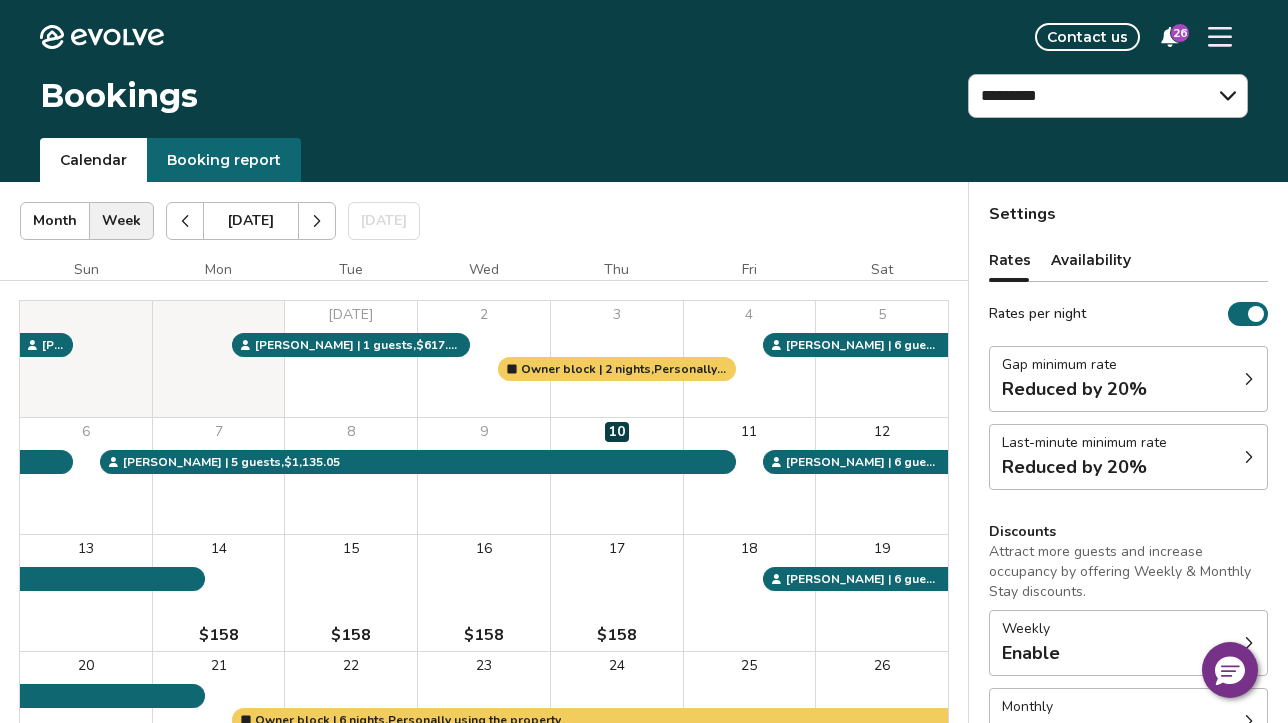 select on "**********" 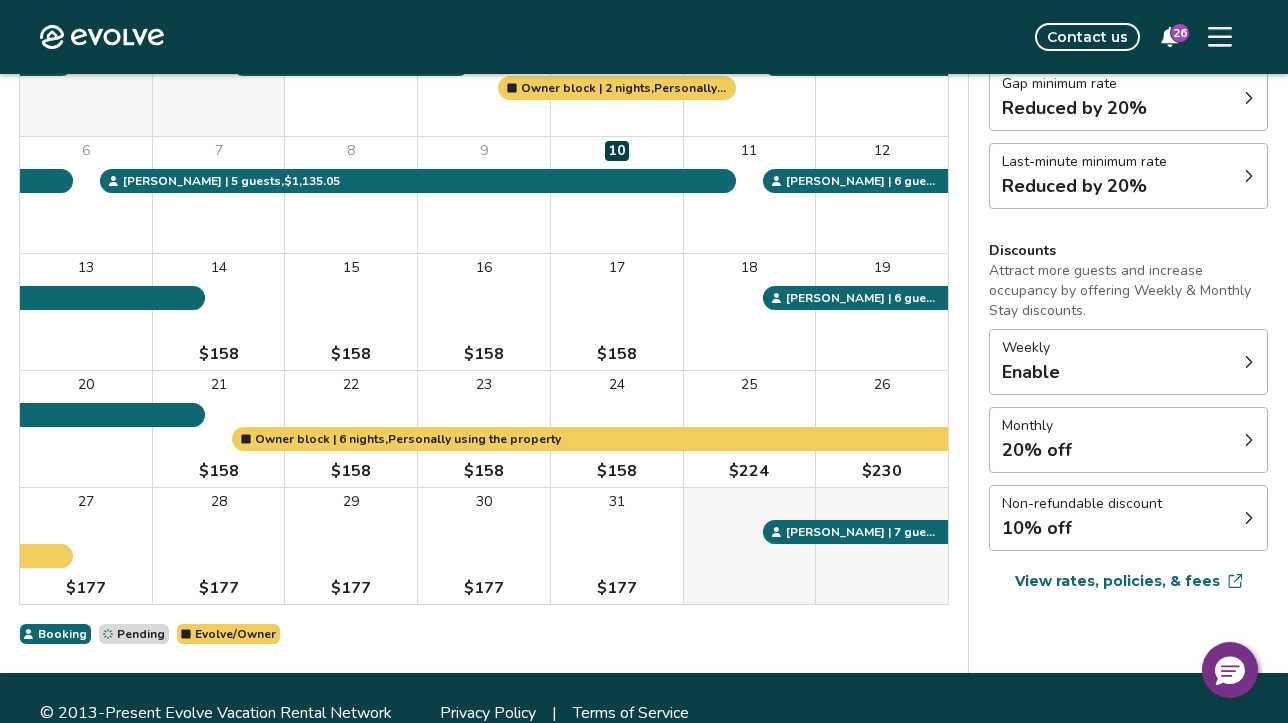 scroll, scrollTop: 283, scrollLeft: 0, axis: vertical 